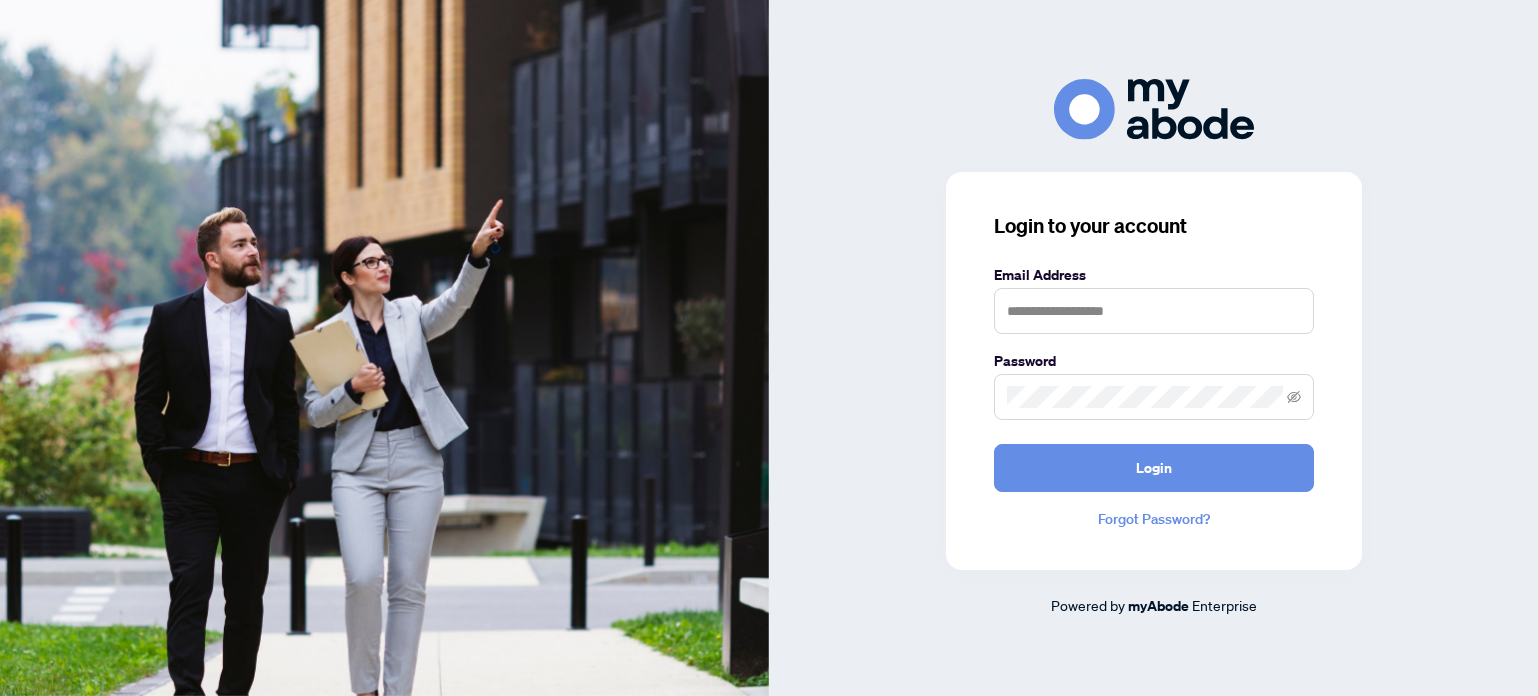 scroll, scrollTop: 0, scrollLeft: 0, axis: both 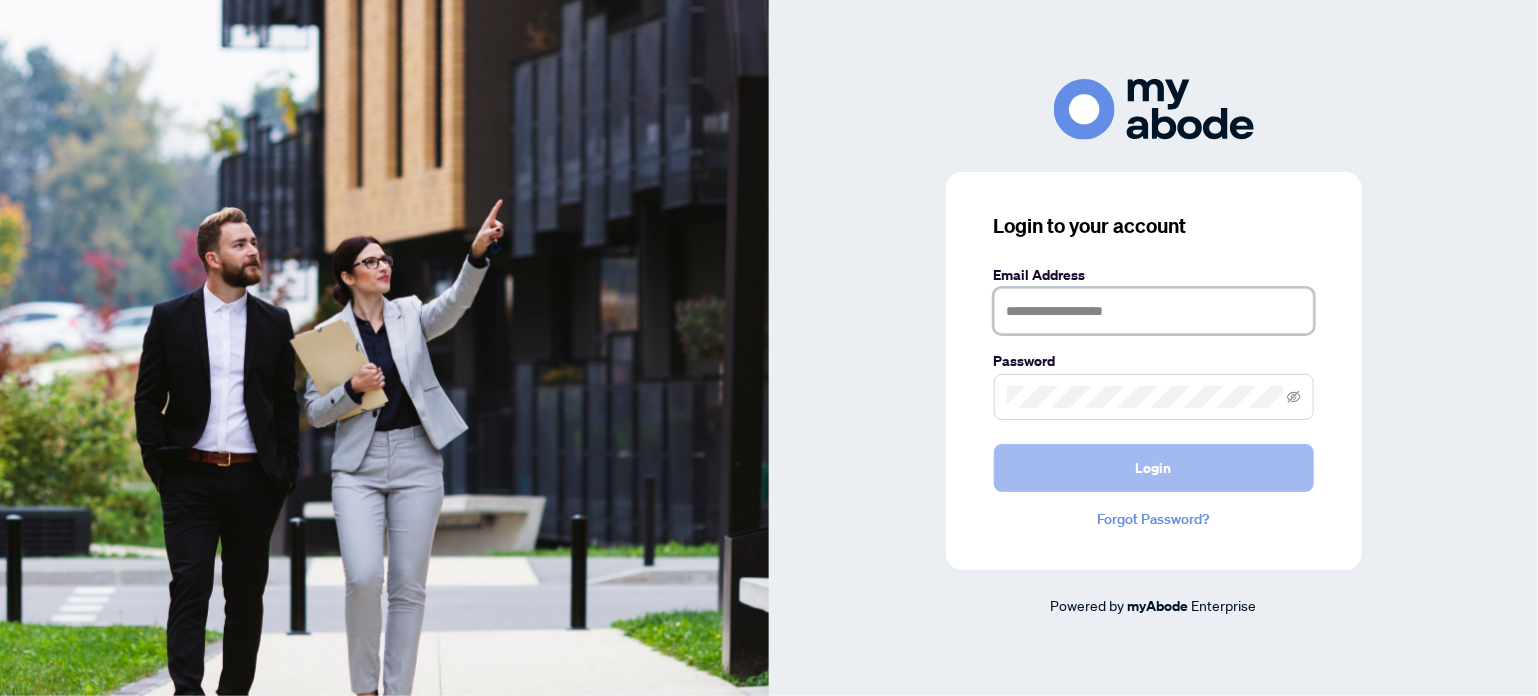 type on "**********" 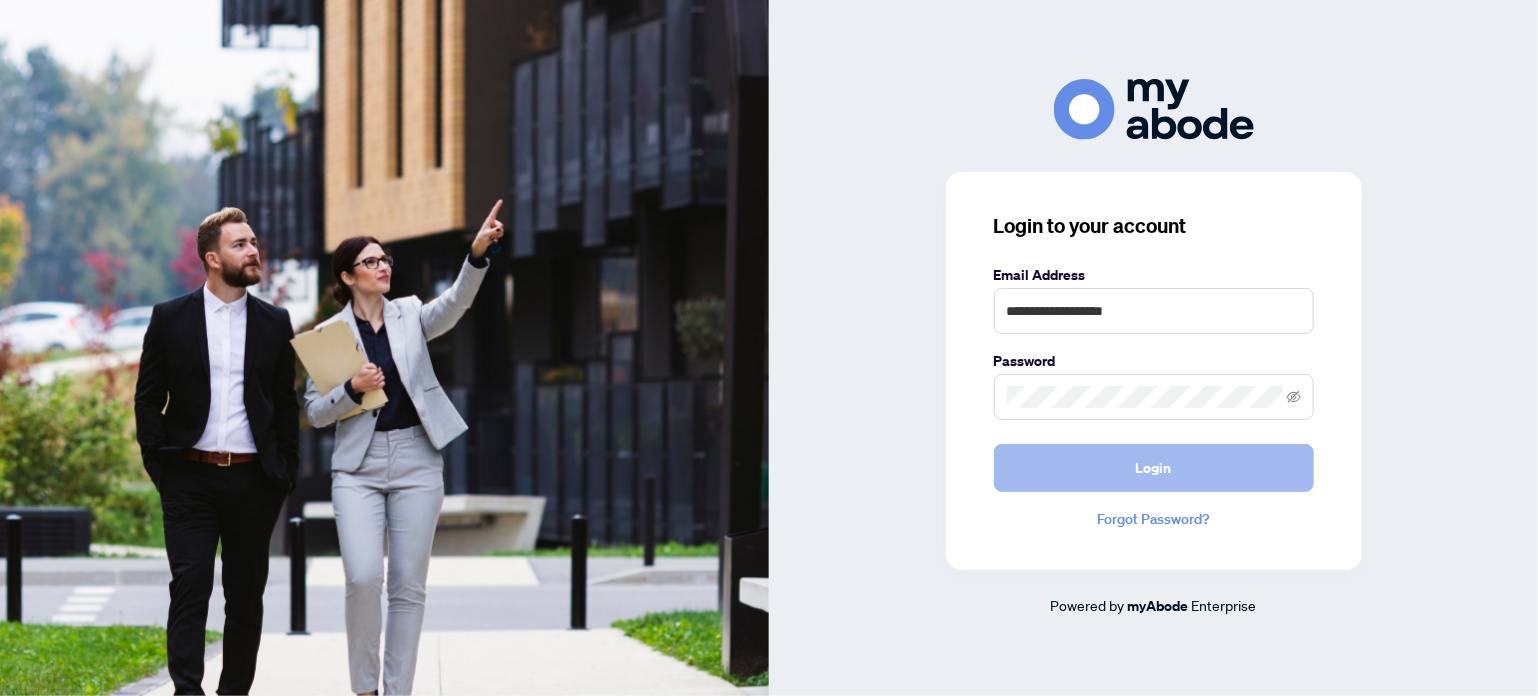 click on "Login" at bounding box center (1154, 468) 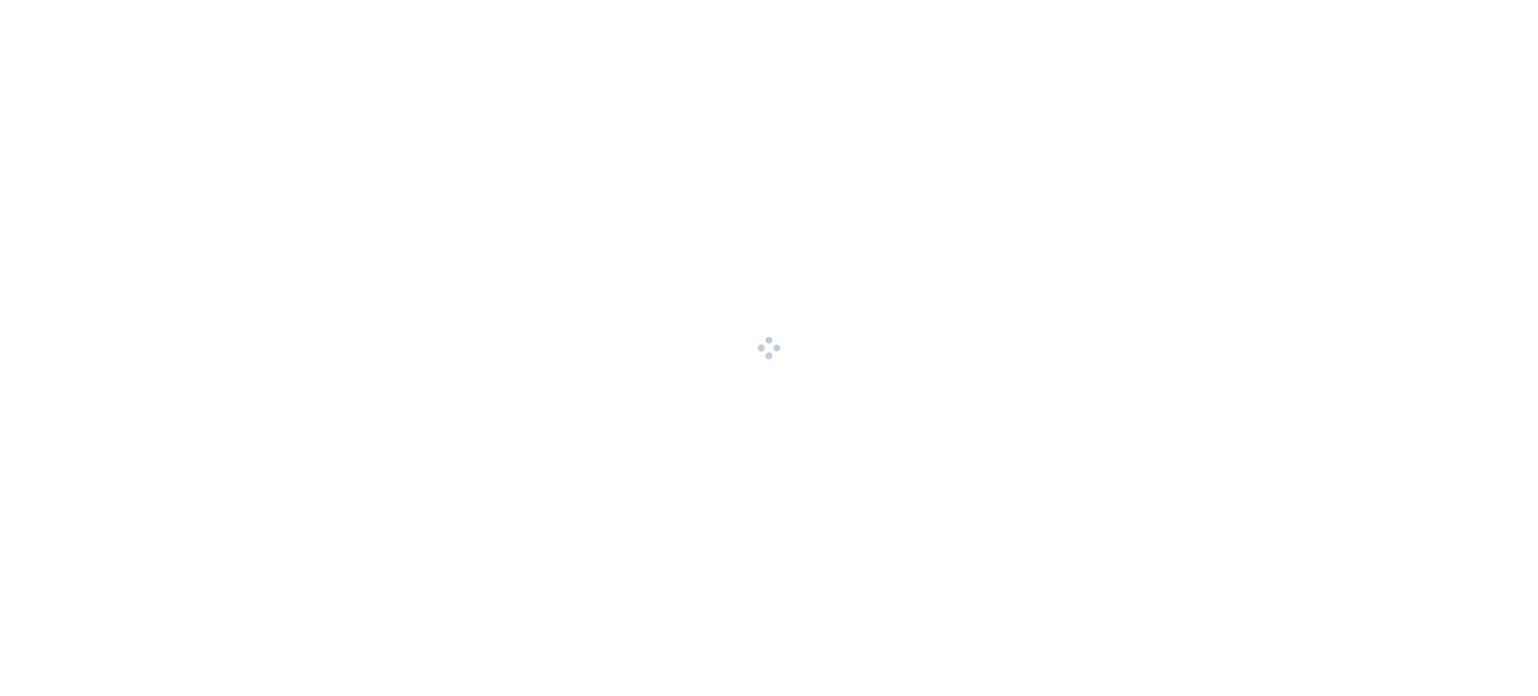 scroll, scrollTop: 0, scrollLeft: 0, axis: both 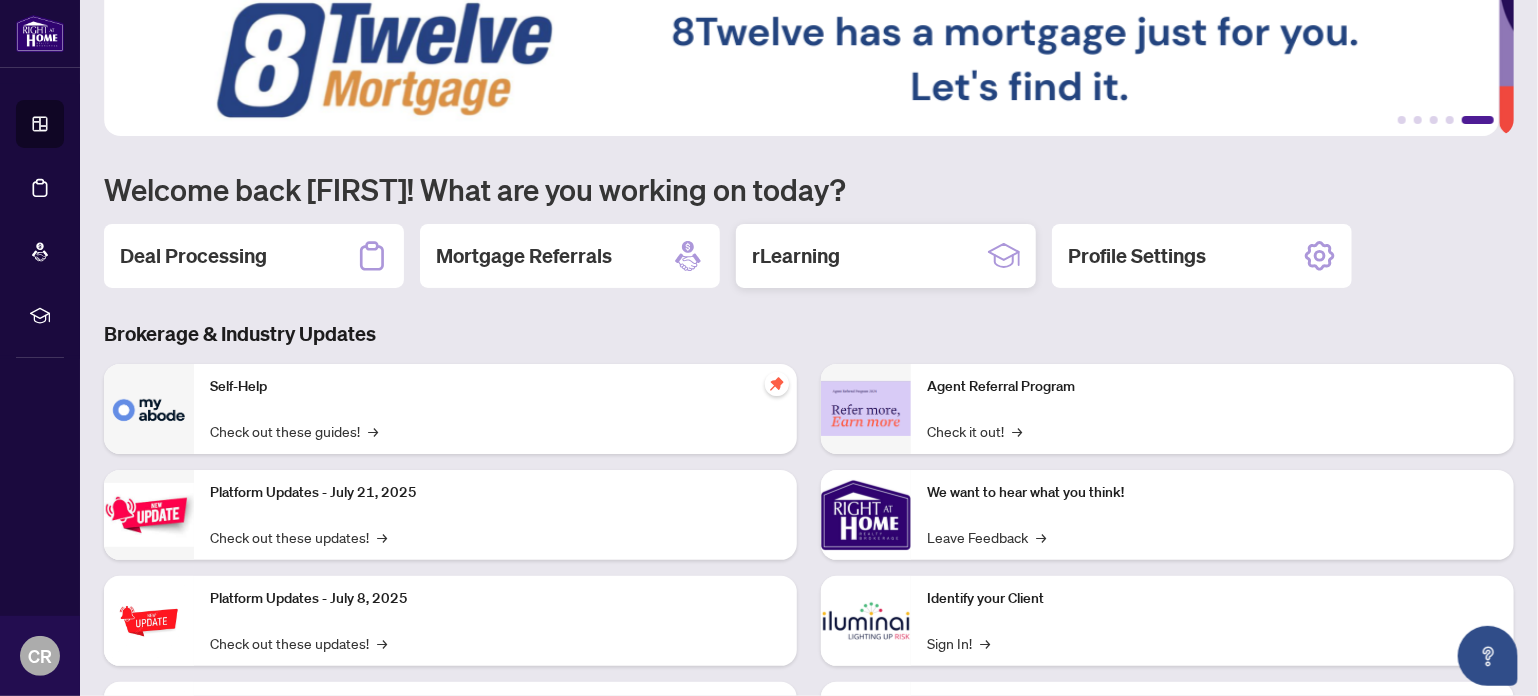 click on "rLearning" at bounding box center (796, 256) 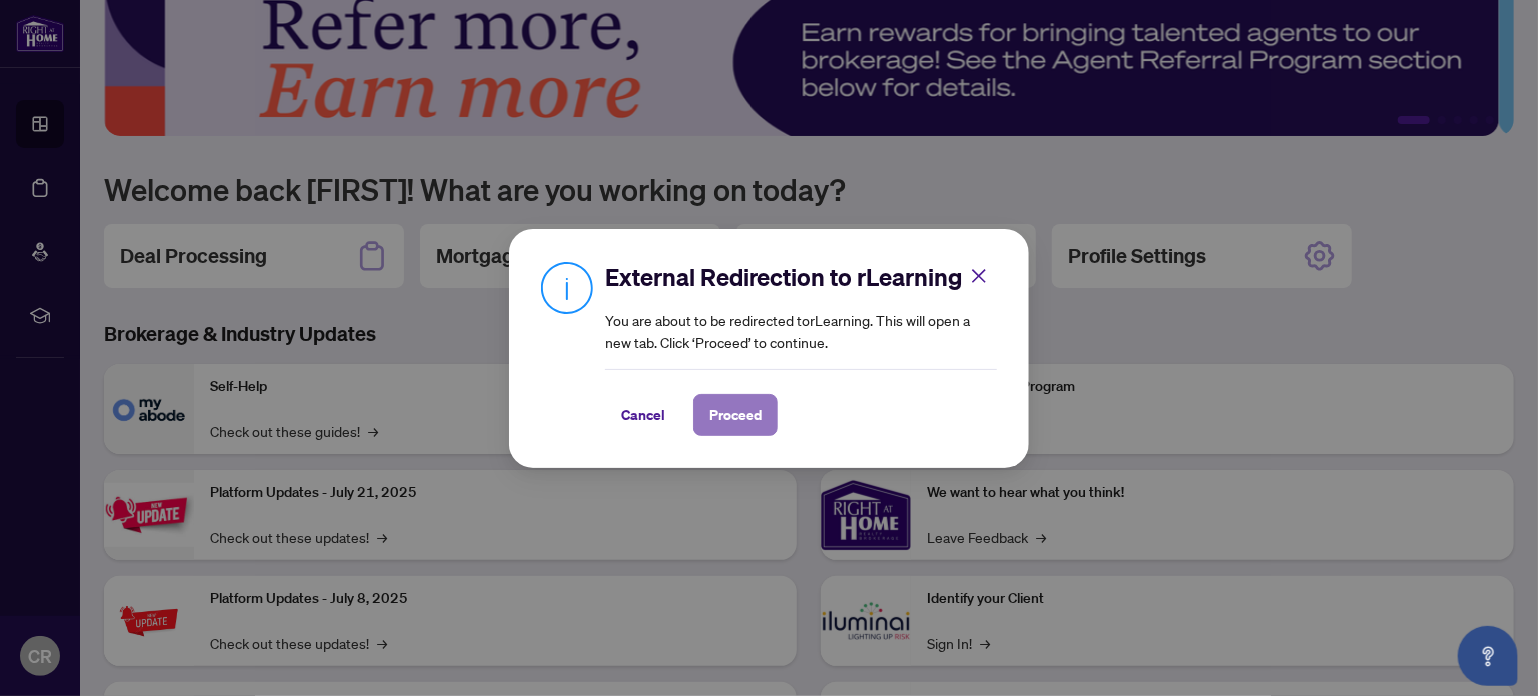 click on "Proceed" at bounding box center (735, 415) 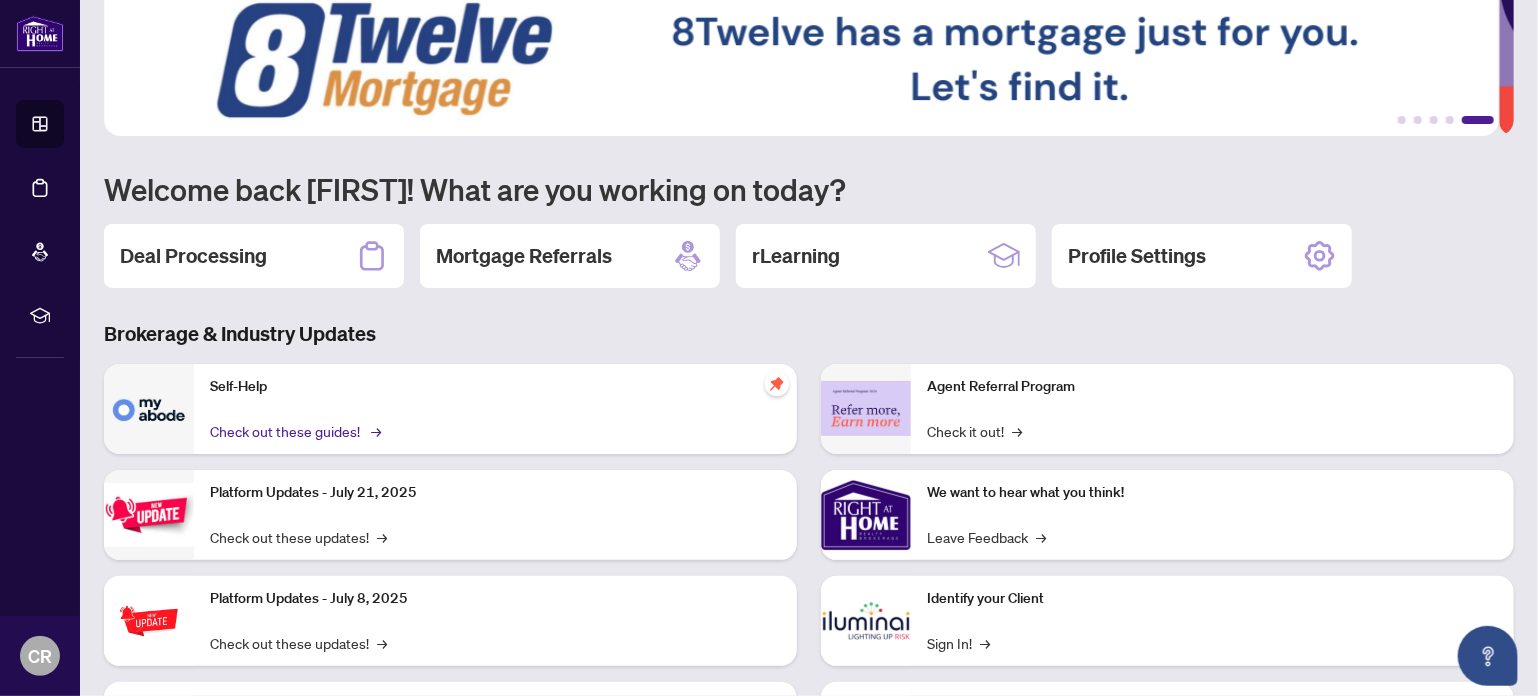 click on "Check out these guides! →" at bounding box center [294, 431] 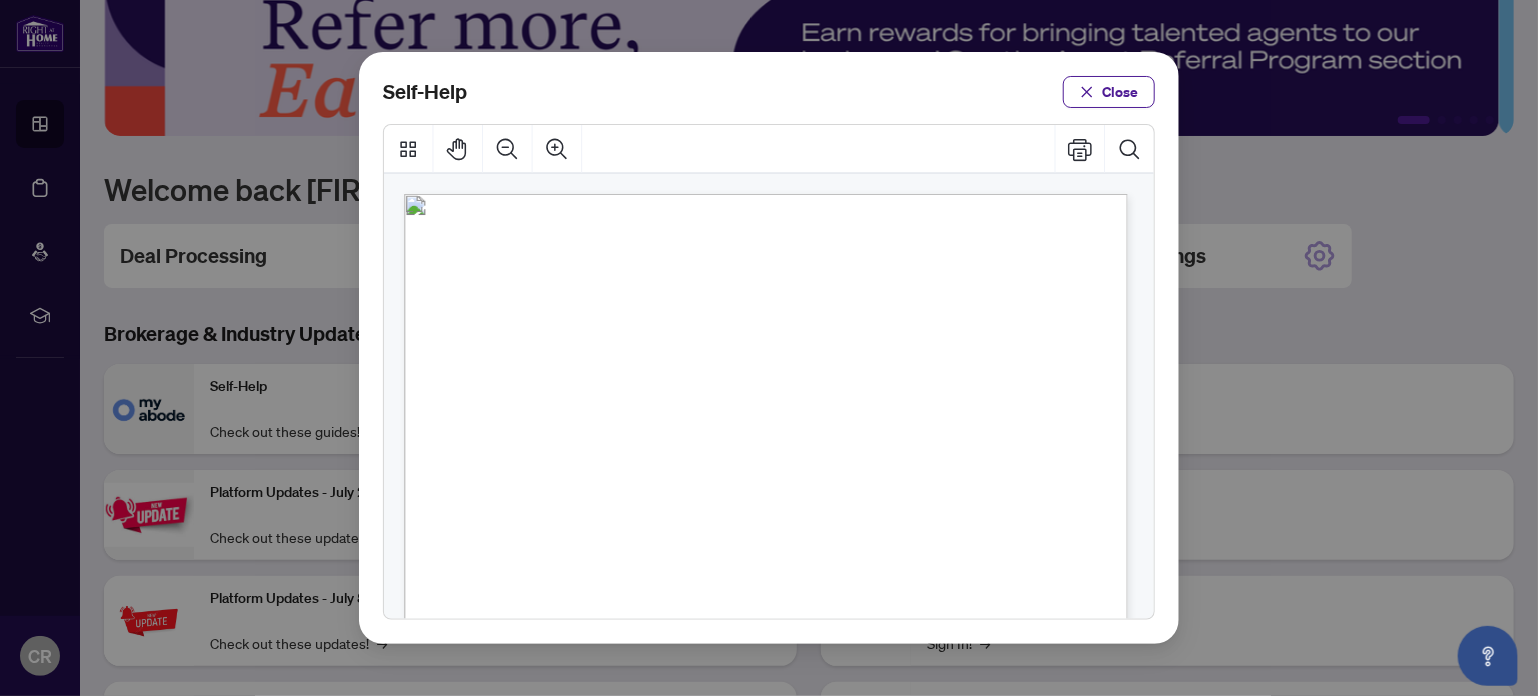 click on "Self-Help   Close" at bounding box center [769, 348] 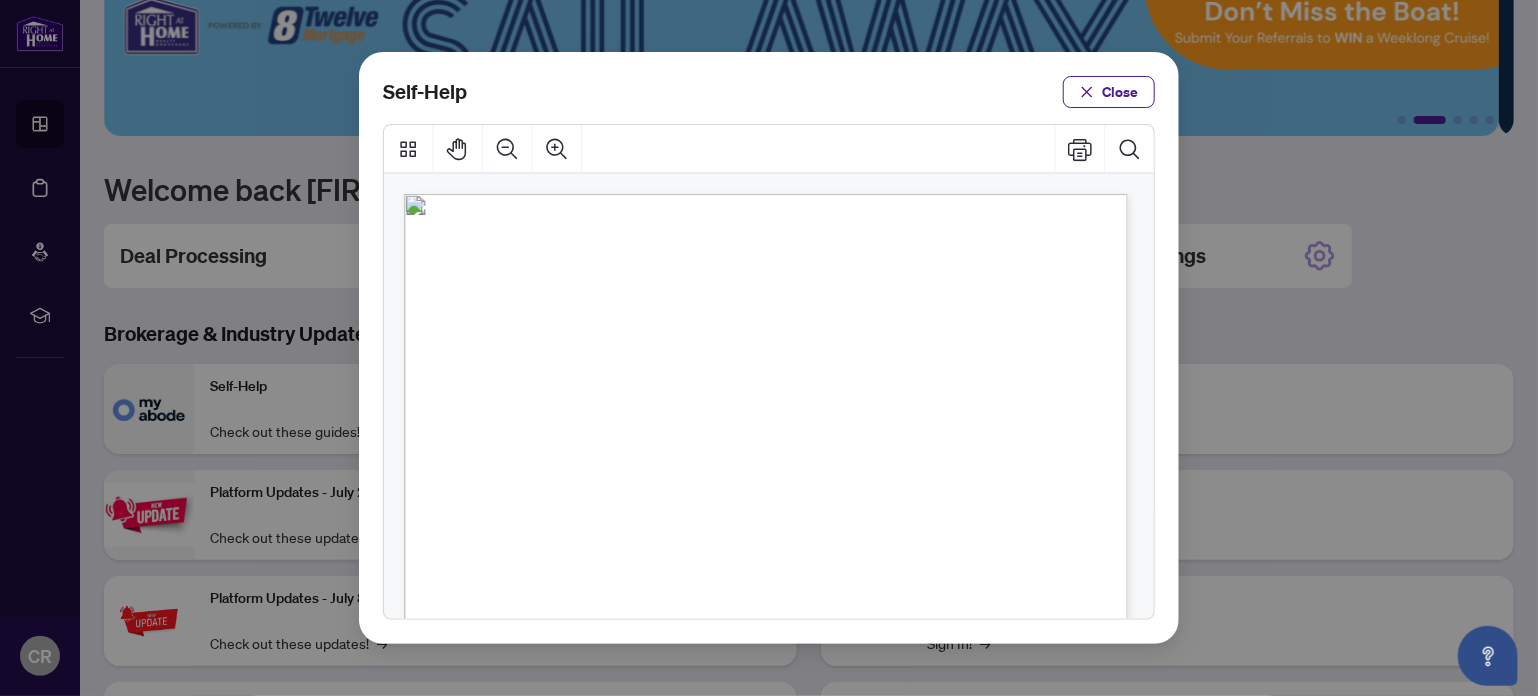 click on "PDF" at bounding box center (767, 444) 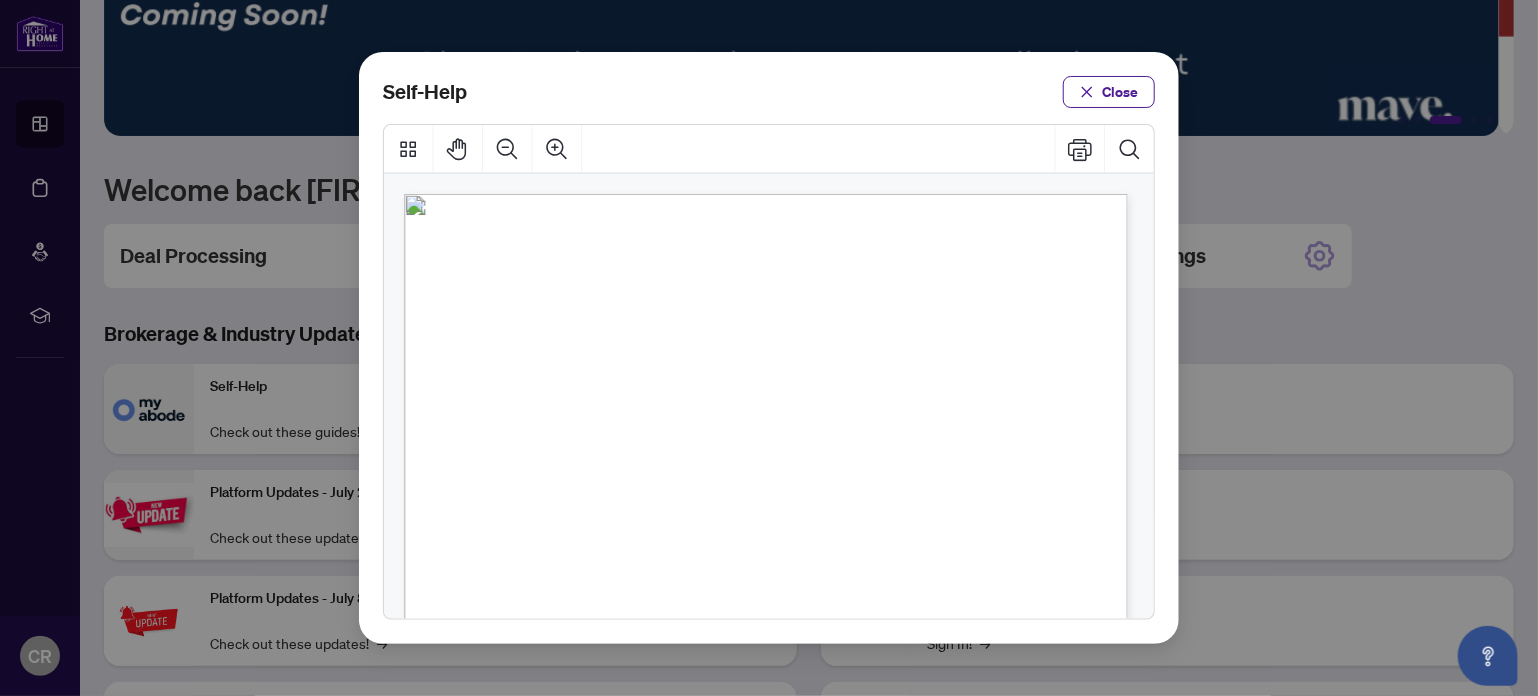 click on "PDF" at bounding box center [767, 444] 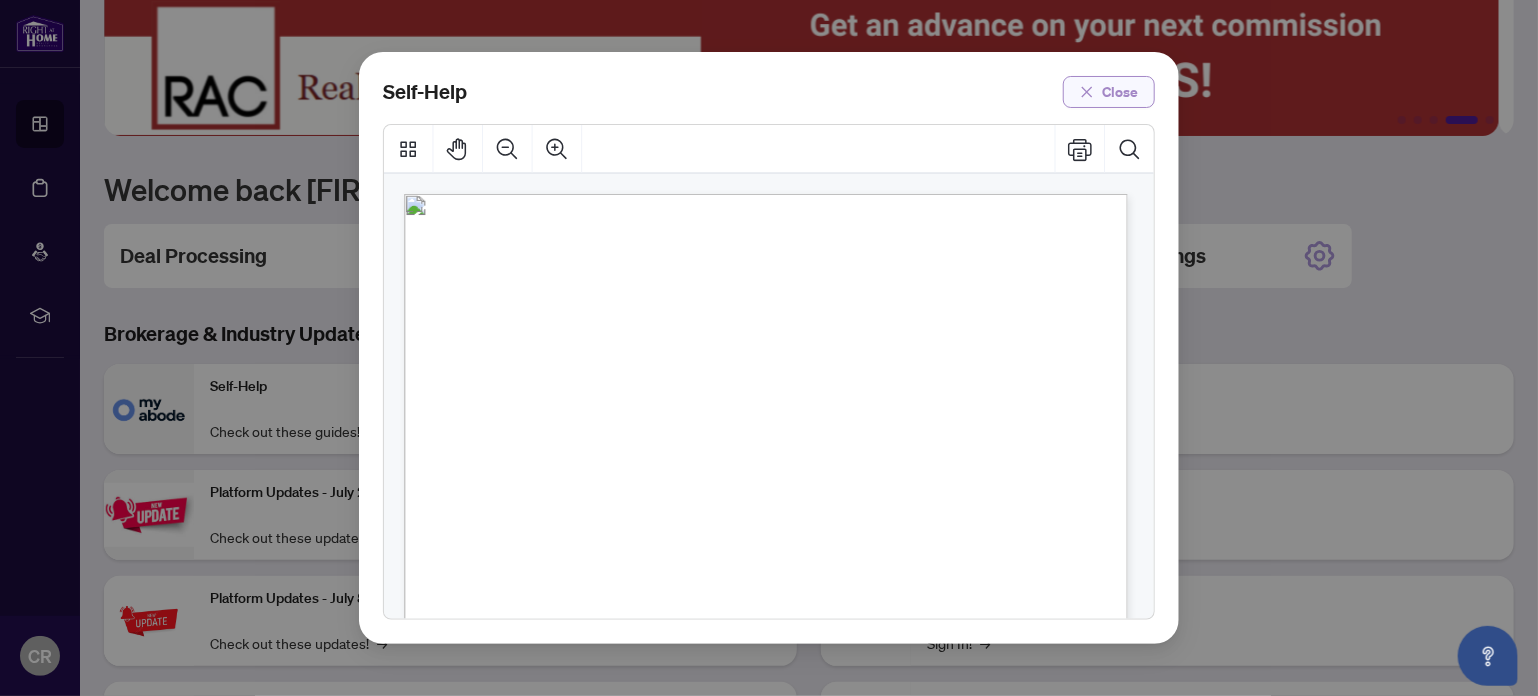 click on "Close" at bounding box center [1109, 92] 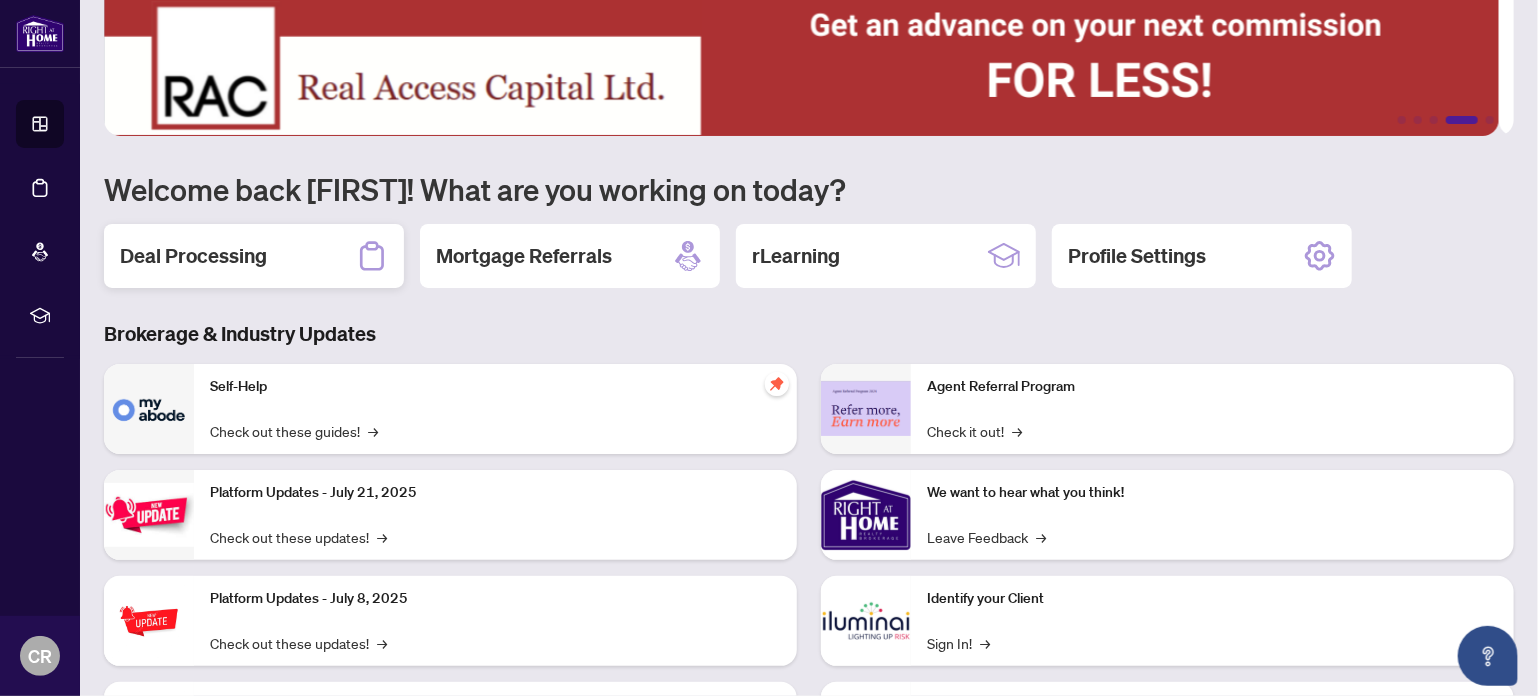 click on "Deal Processing" at bounding box center [193, 256] 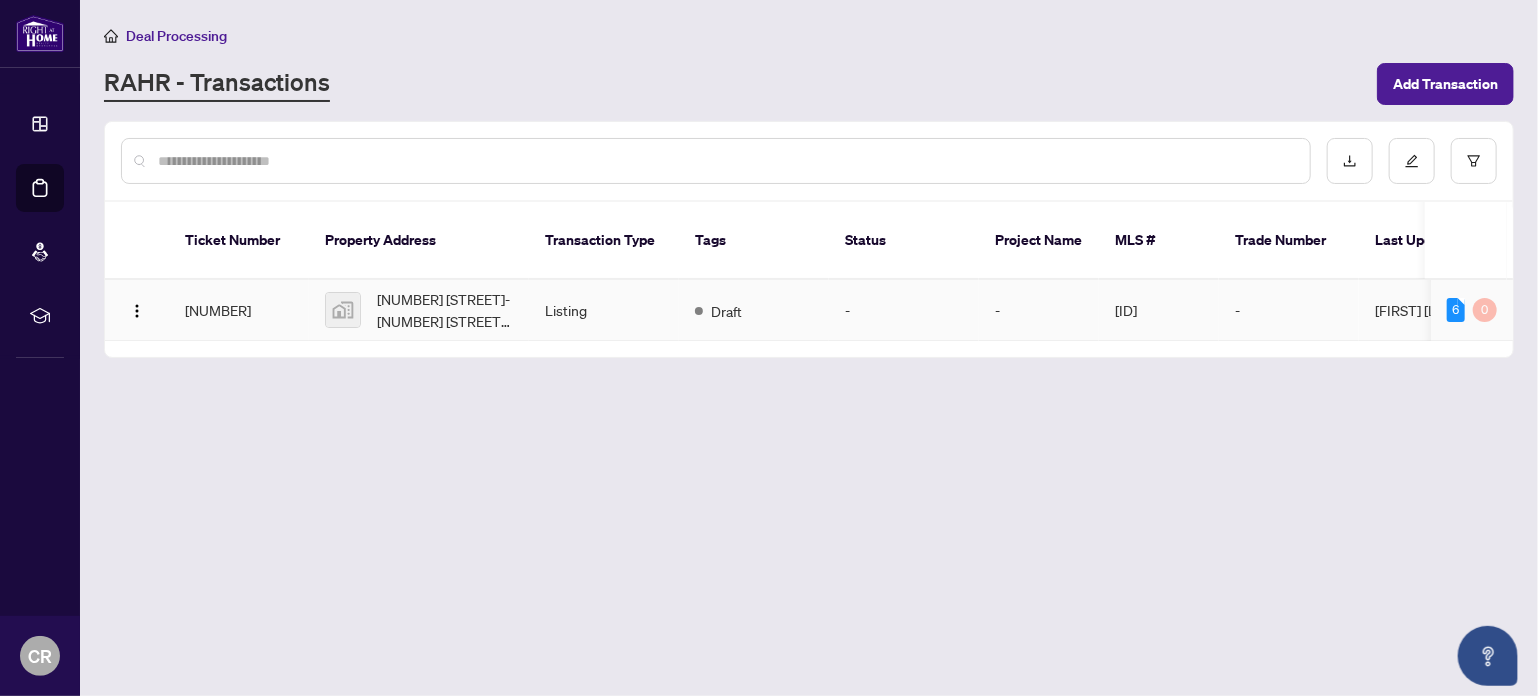 click at bounding box center [343, 310] 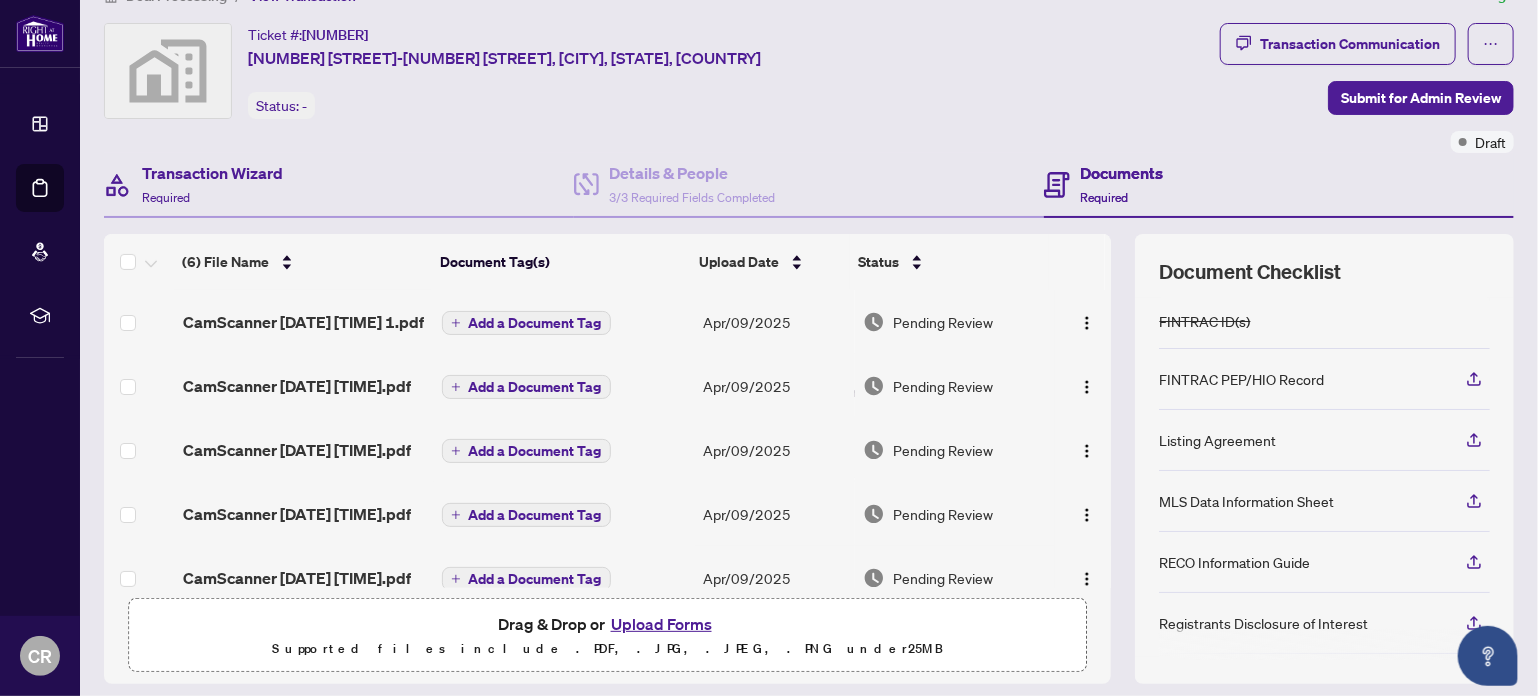 scroll, scrollTop: 80, scrollLeft: 0, axis: vertical 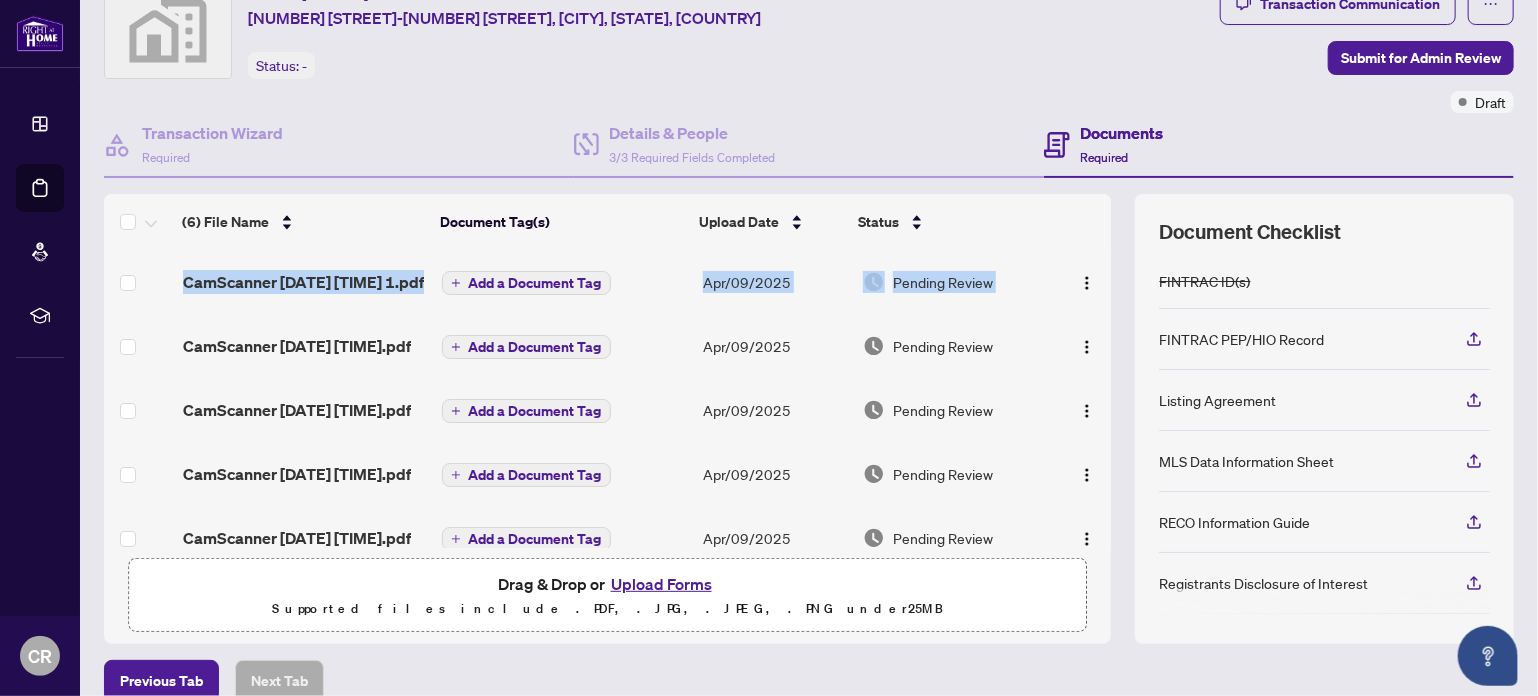 drag, startPoint x: 1090, startPoint y: 287, endPoint x: 1097, endPoint y: 331, distance: 44.553337 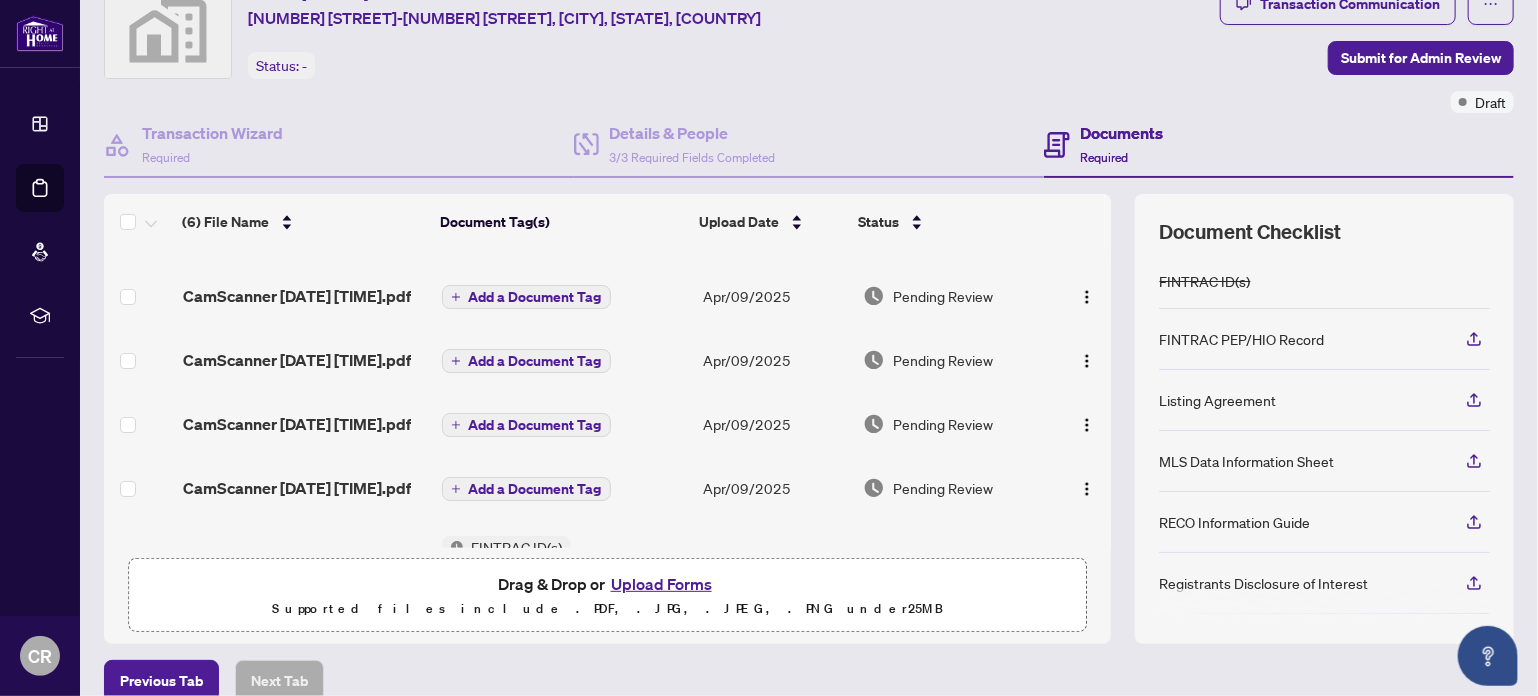 scroll, scrollTop: 0, scrollLeft: 0, axis: both 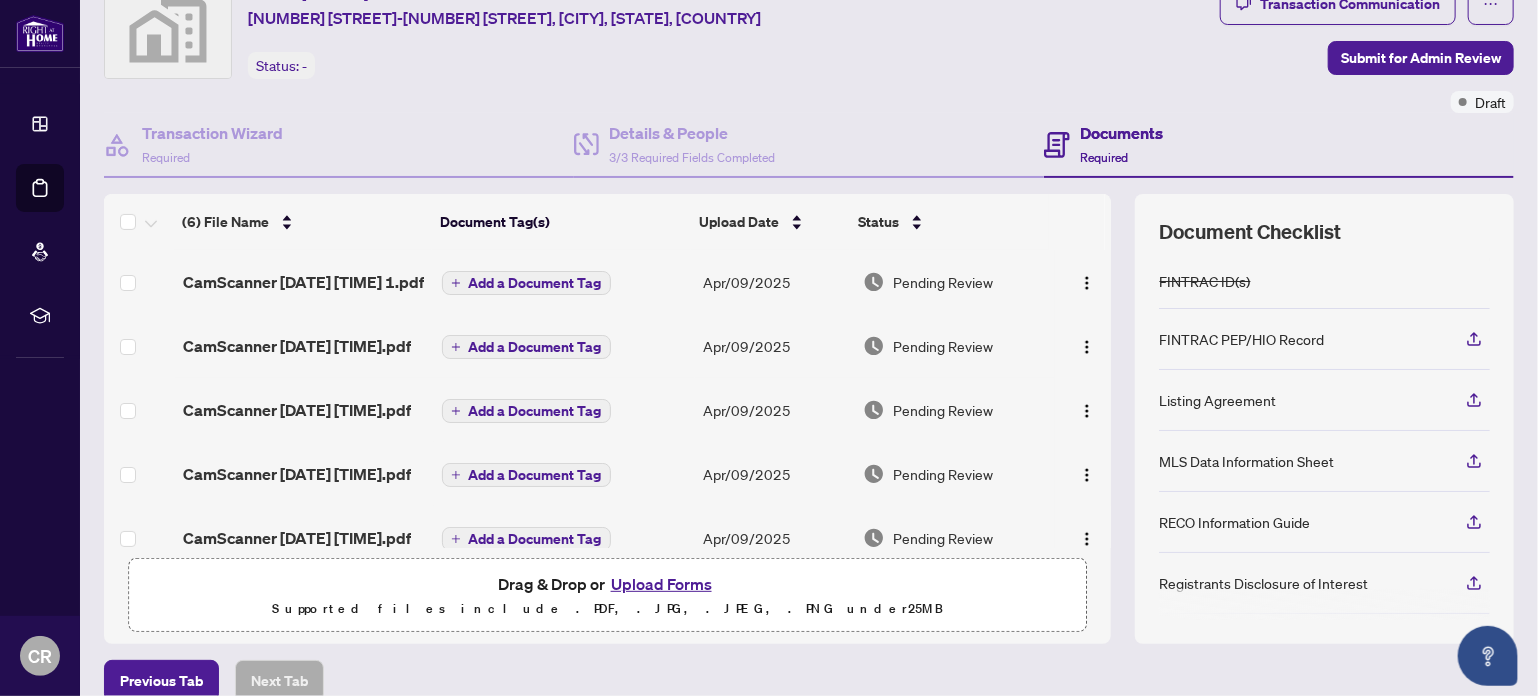 click on "Pending Review" at bounding box center (955, 282) 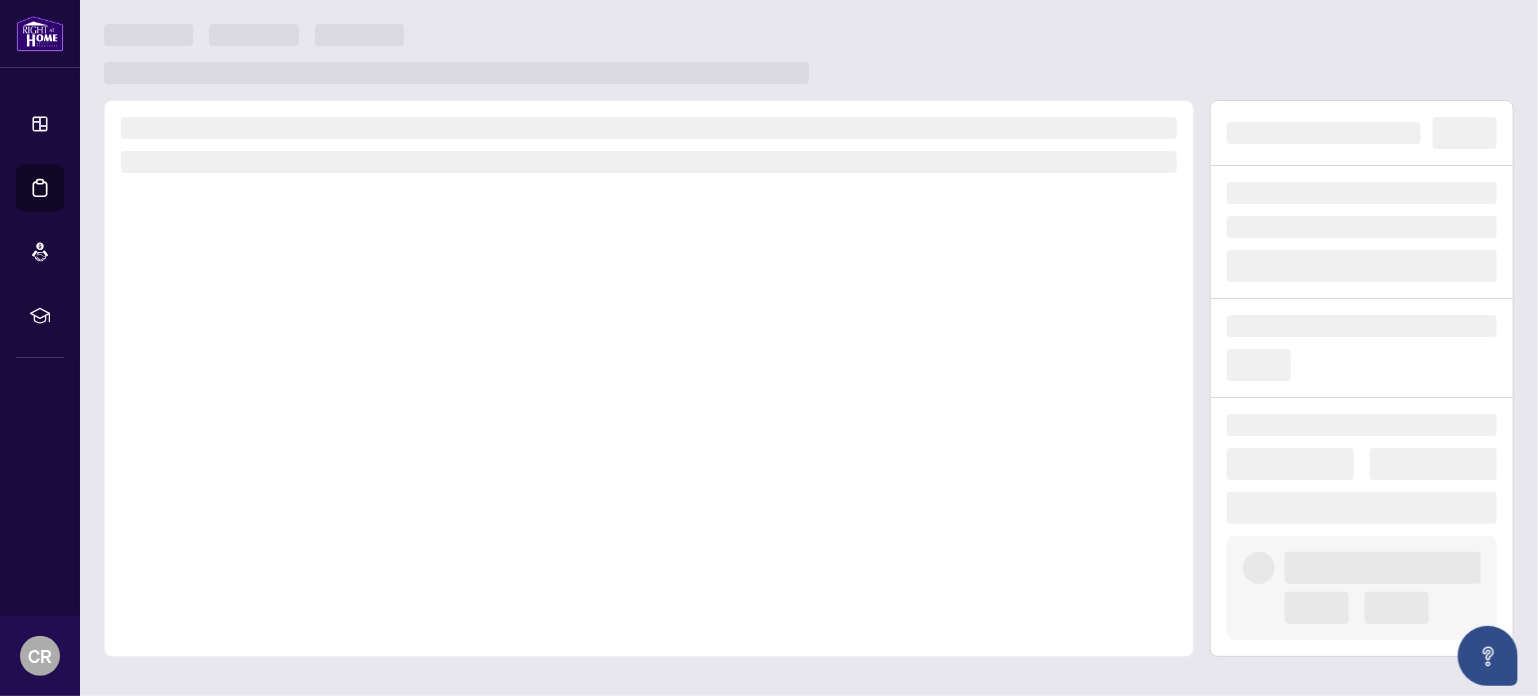 scroll, scrollTop: 0, scrollLeft: 0, axis: both 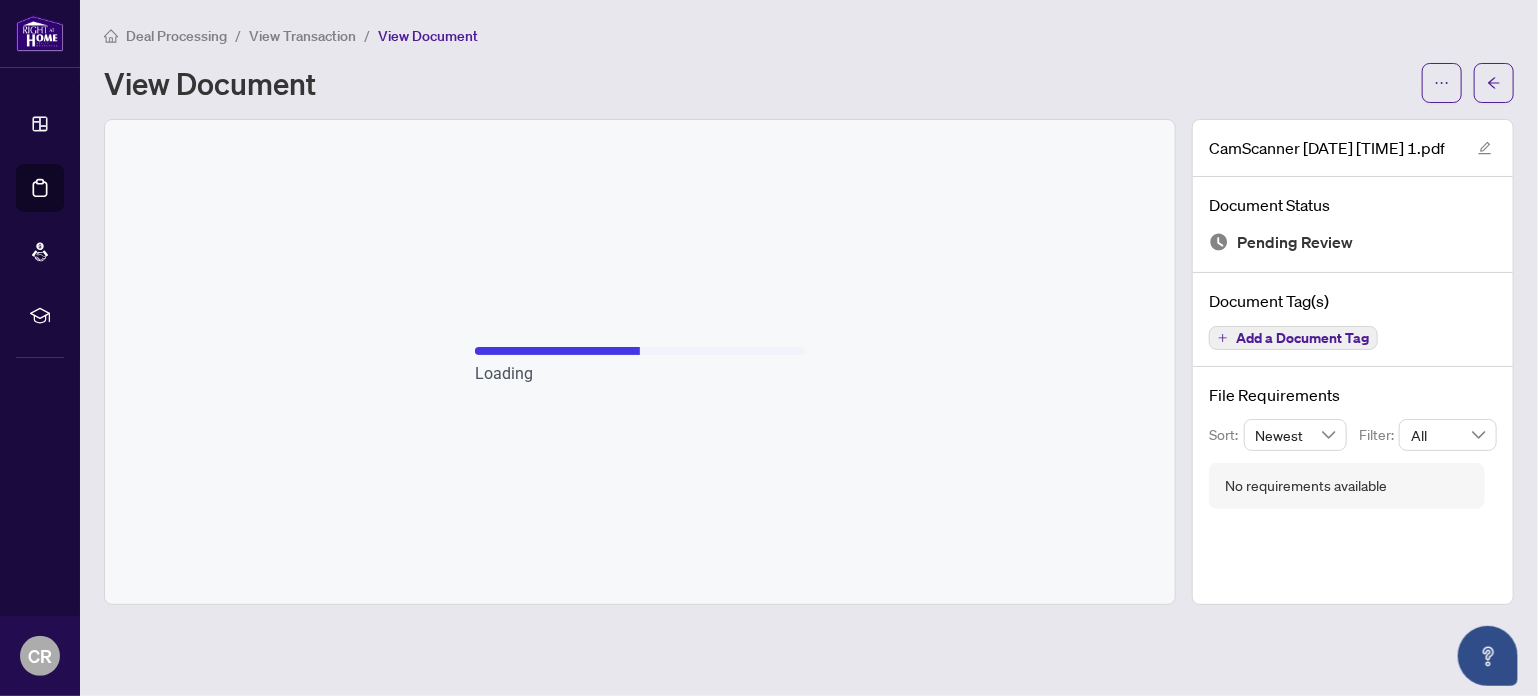 click on "Loading" at bounding box center (640, 362) 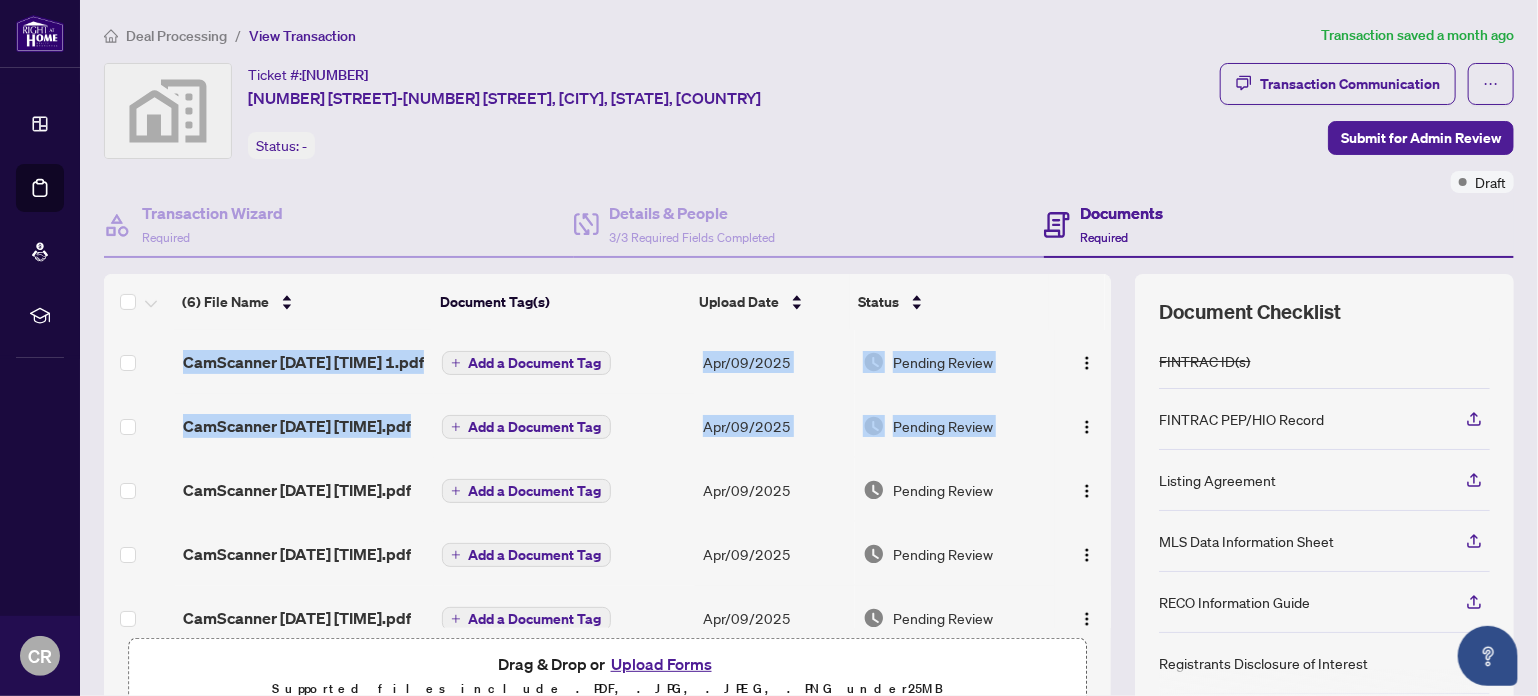 drag, startPoint x: 1089, startPoint y: 413, endPoint x: 1100, endPoint y: 394, distance: 21.954498 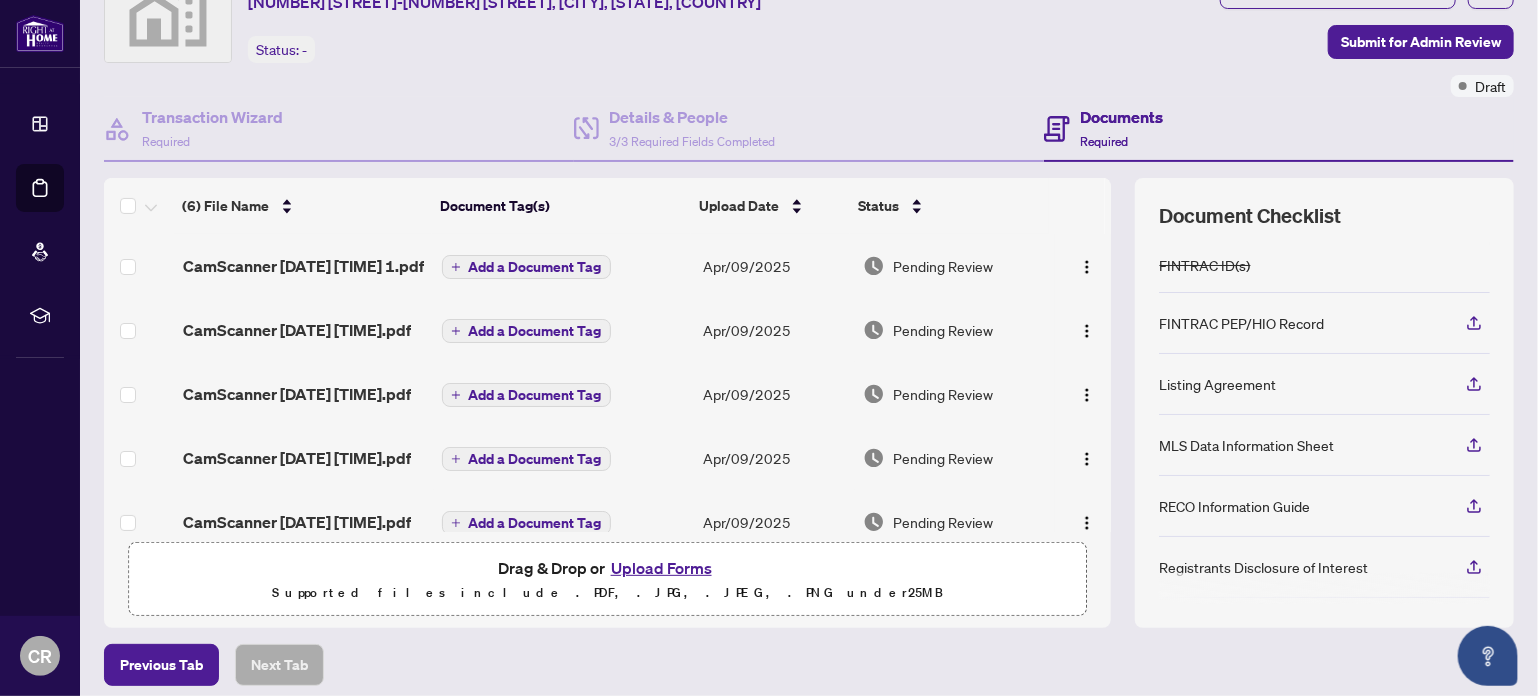 scroll, scrollTop: 96, scrollLeft: 0, axis: vertical 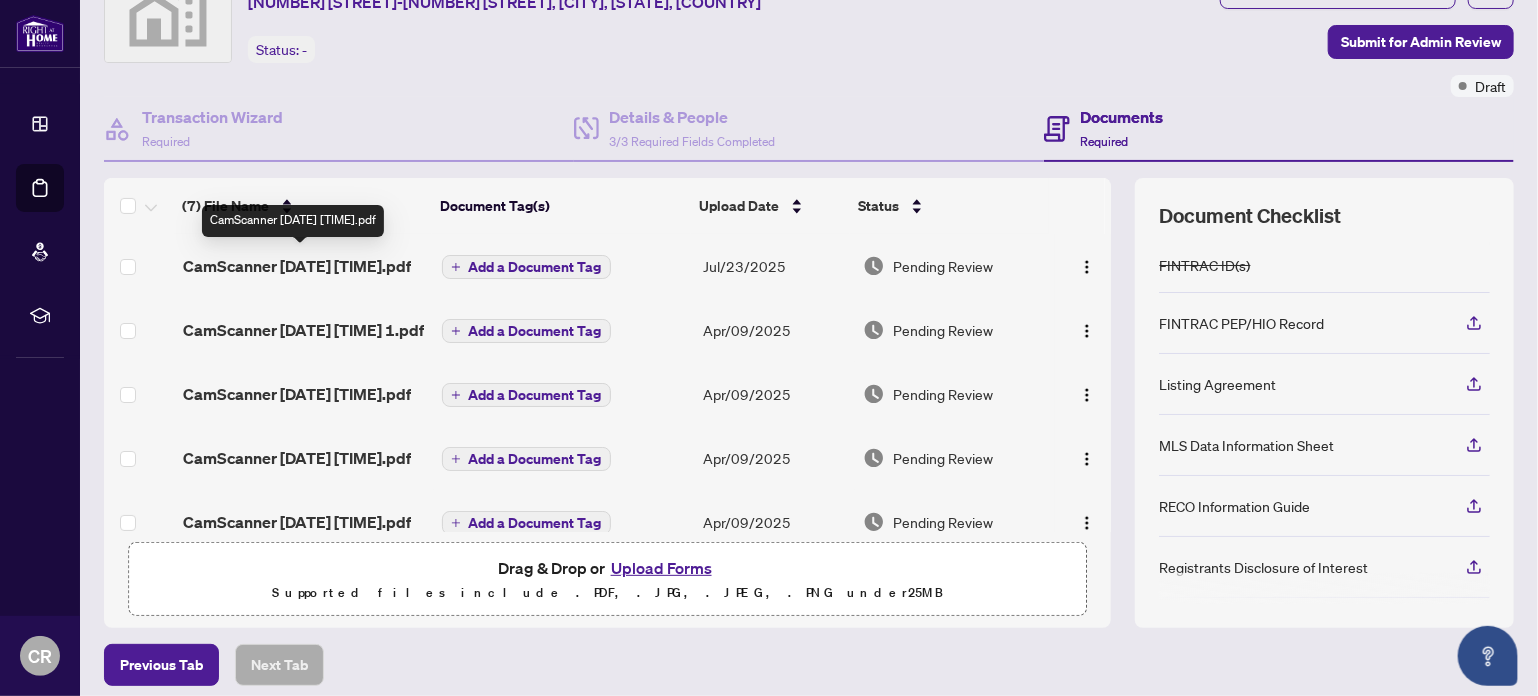 click on "CamScanner [DATE] [TIME].pdf" at bounding box center [297, 266] 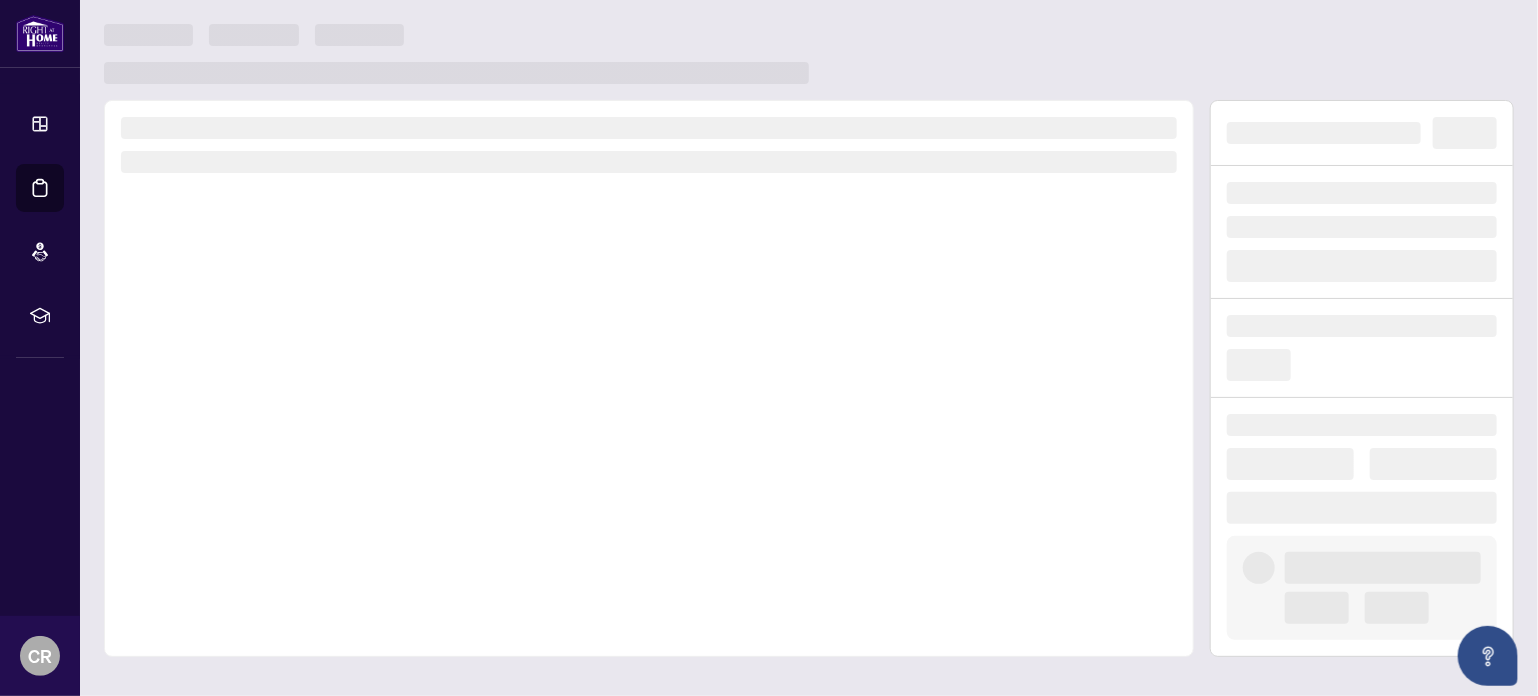 scroll, scrollTop: 0, scrollLeft: 0, axis: both 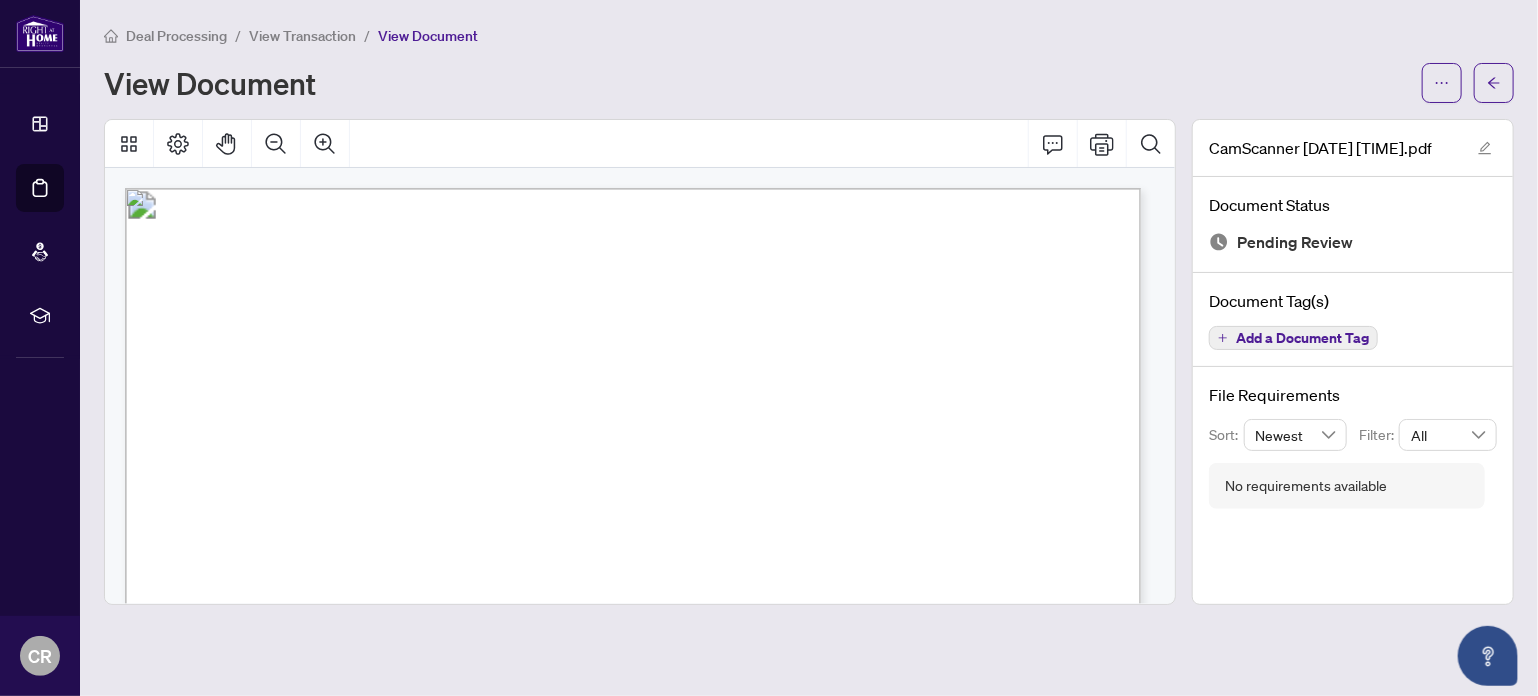 click on "View Document" at bounding box center [757, 83] 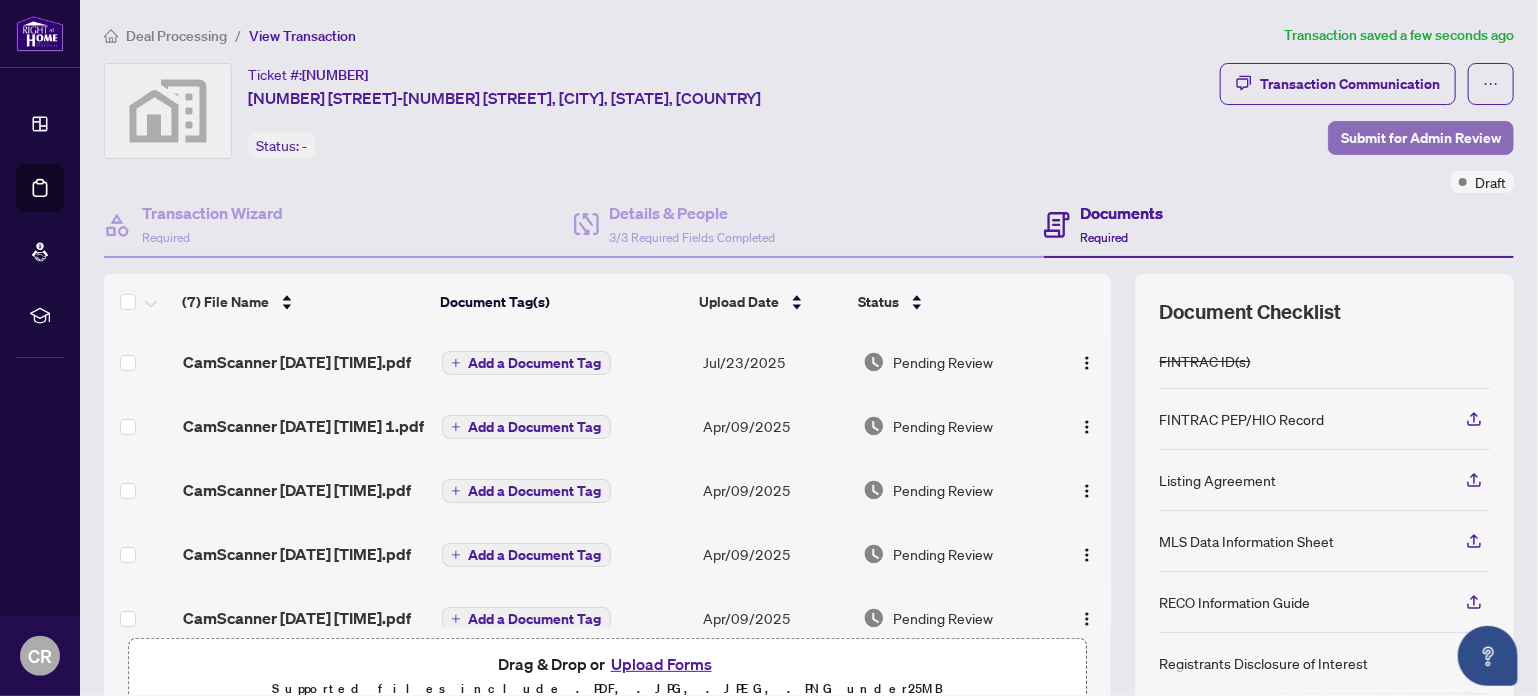 click on "Submit for Admin Review" at bounding box center [1421, 138] 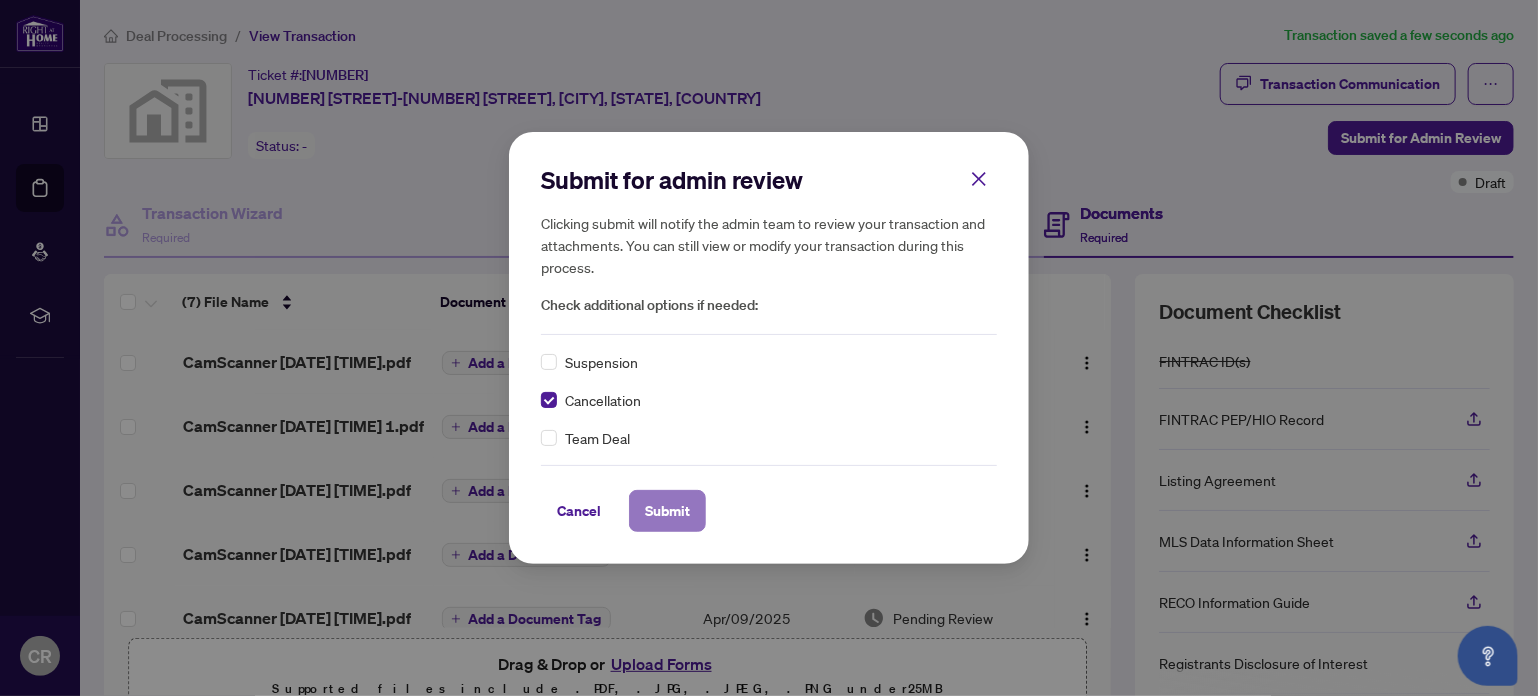 click on "Submit" at bounding box center (667, 511) 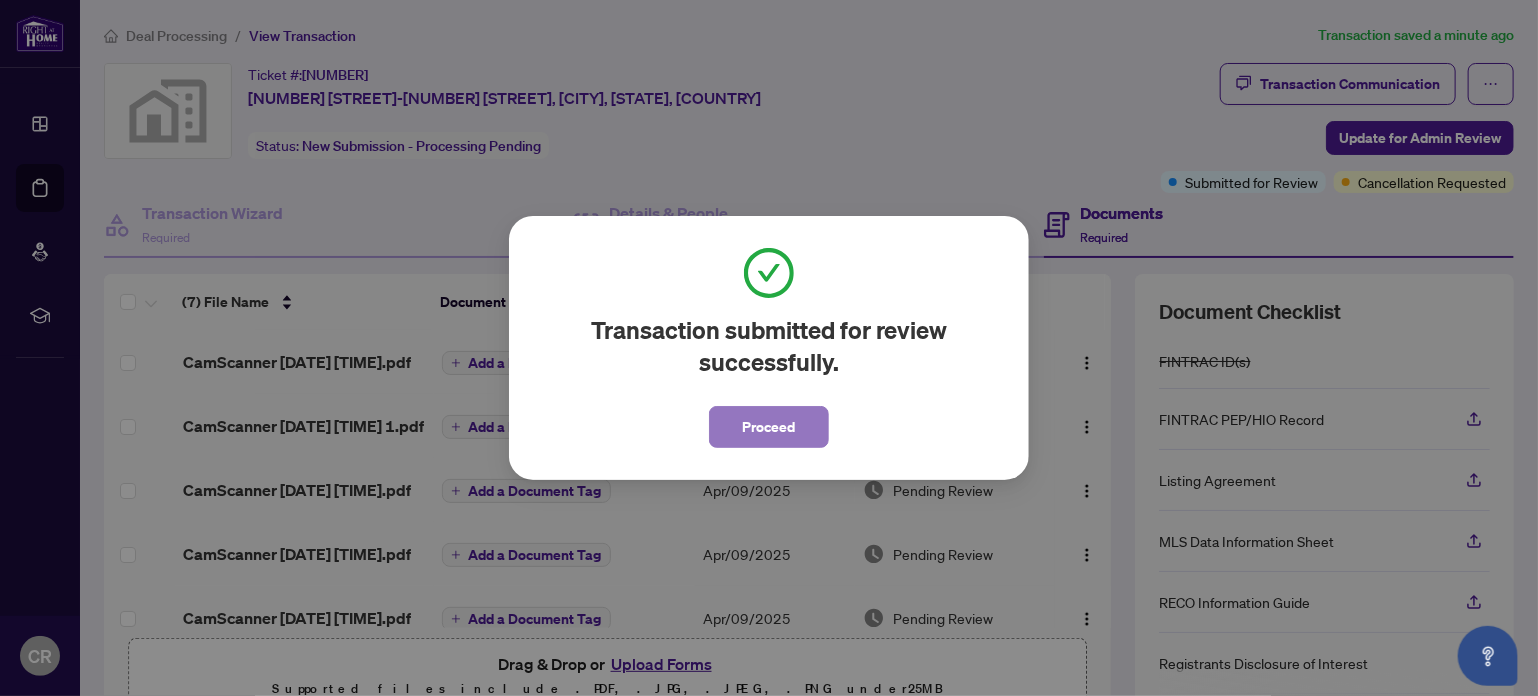 click on "Proceed" at bounding box center (769, 427) 